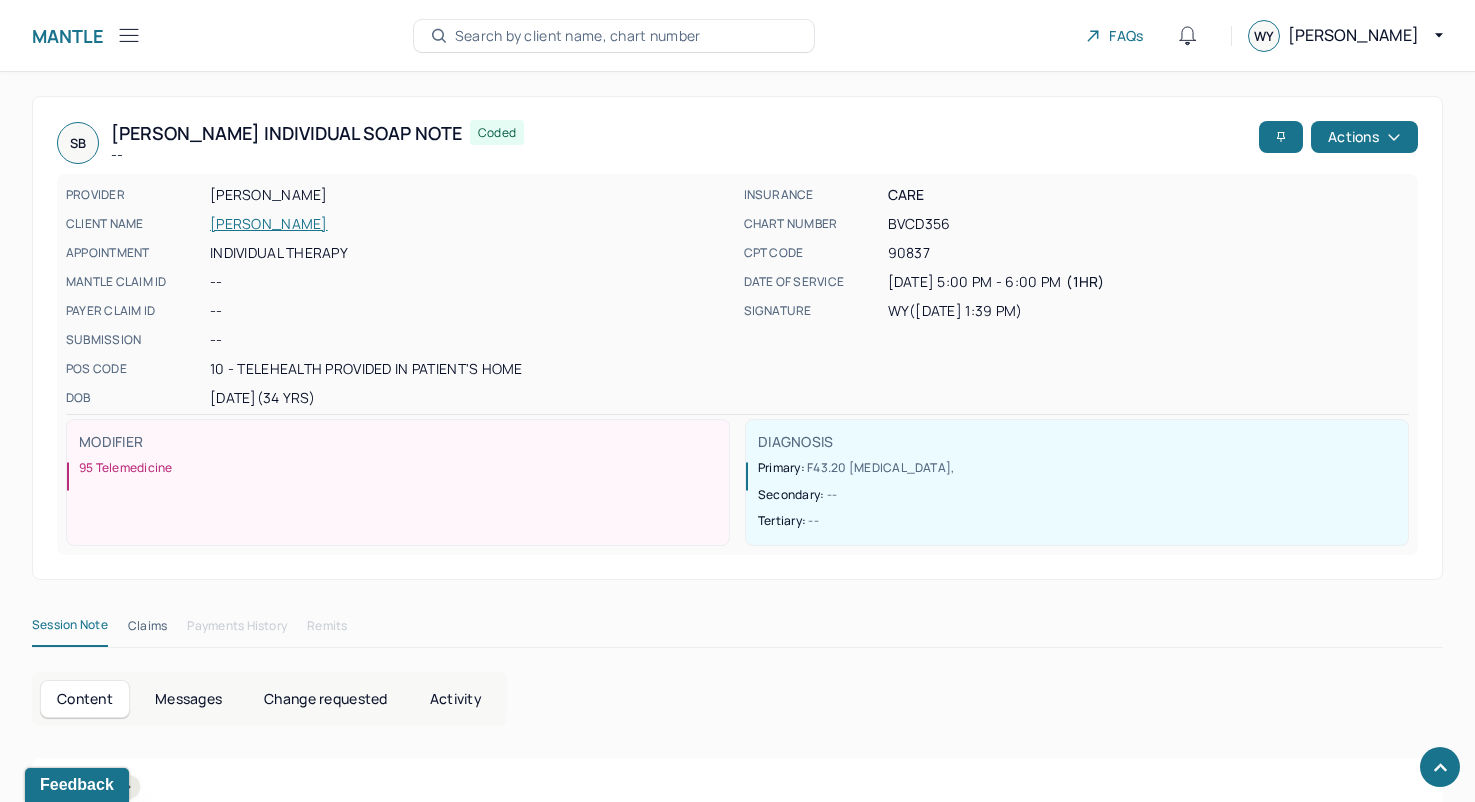 scroll, scrollTop: 1263, scrollLeft: 0, axis: vertical 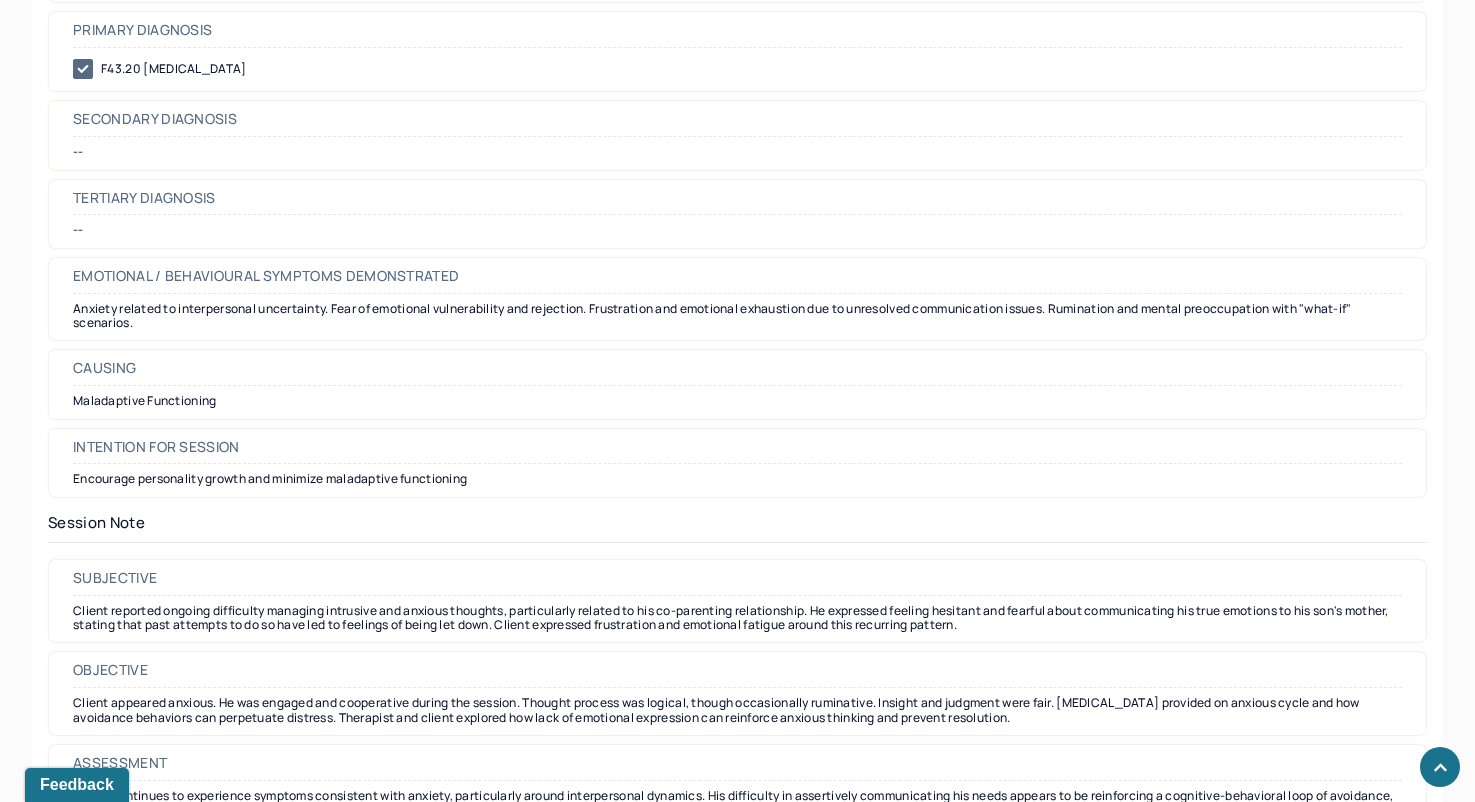 click on "Primary diagnosis" at bounding box center [737, 35] 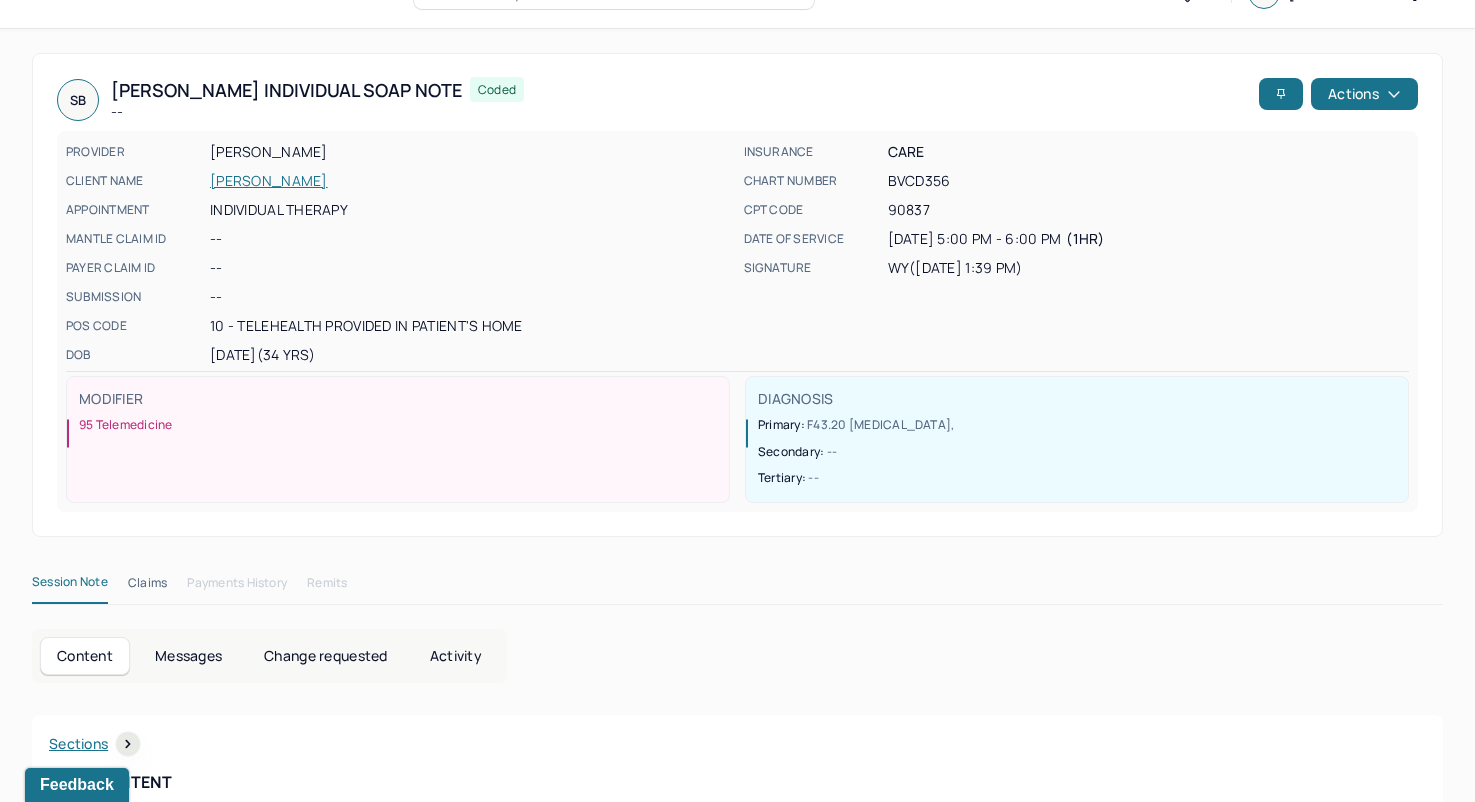 scroll, scrollTop: 0, scrollLeft: 0, axis: both 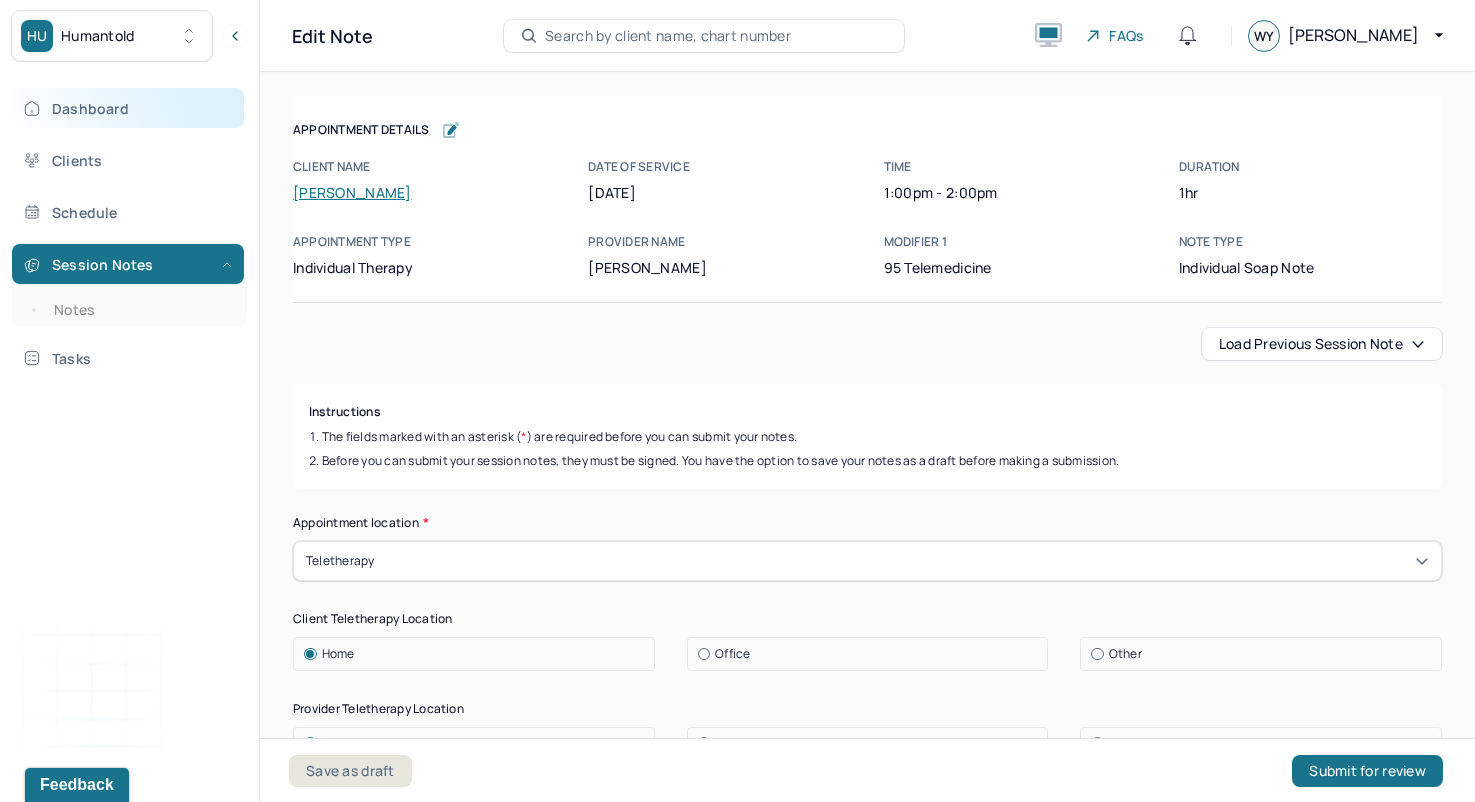 click on "Dashboard" at bounding box center (128, 108) 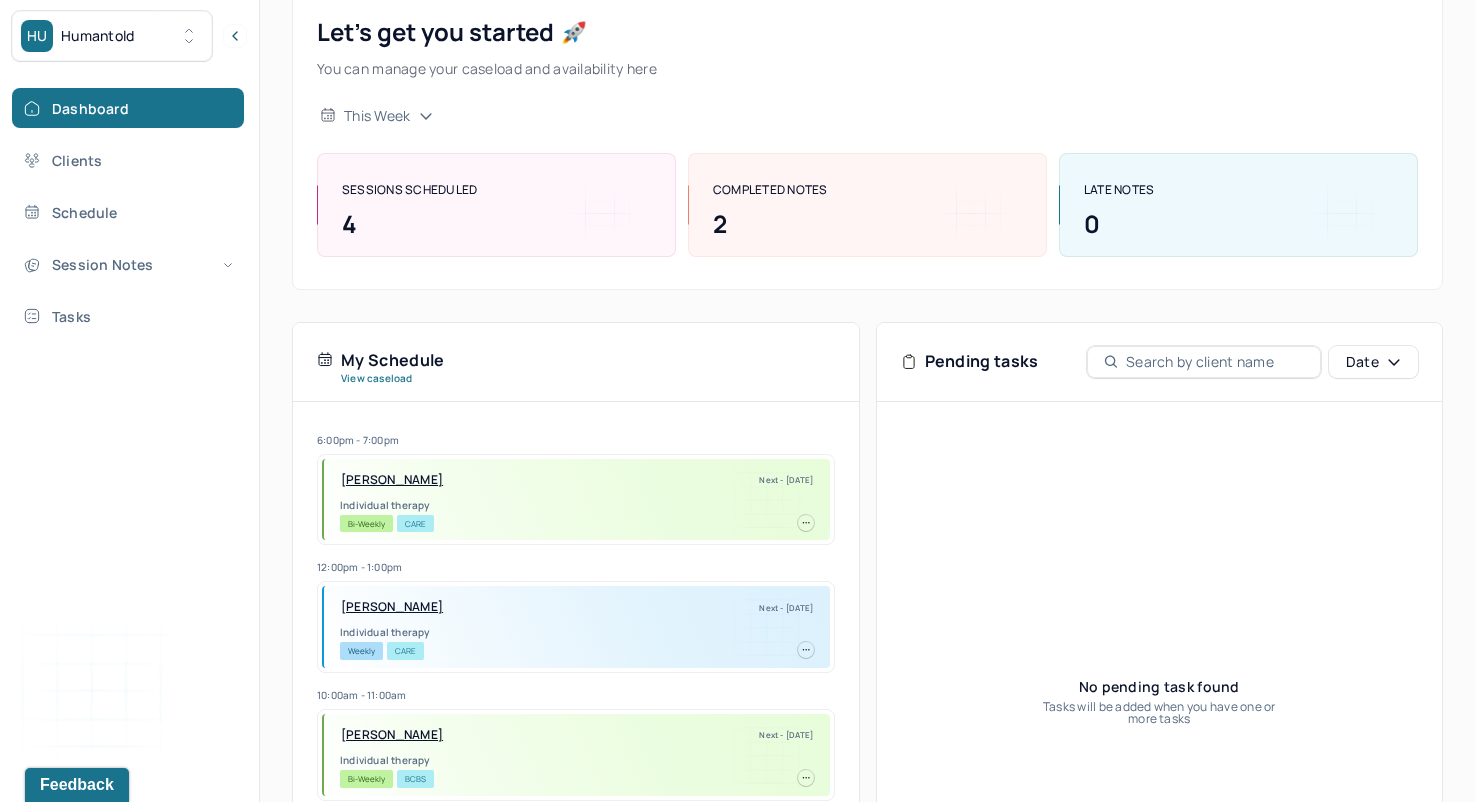 scroll, scrollTop: 243, scrollLeft: 0, axis: vertical 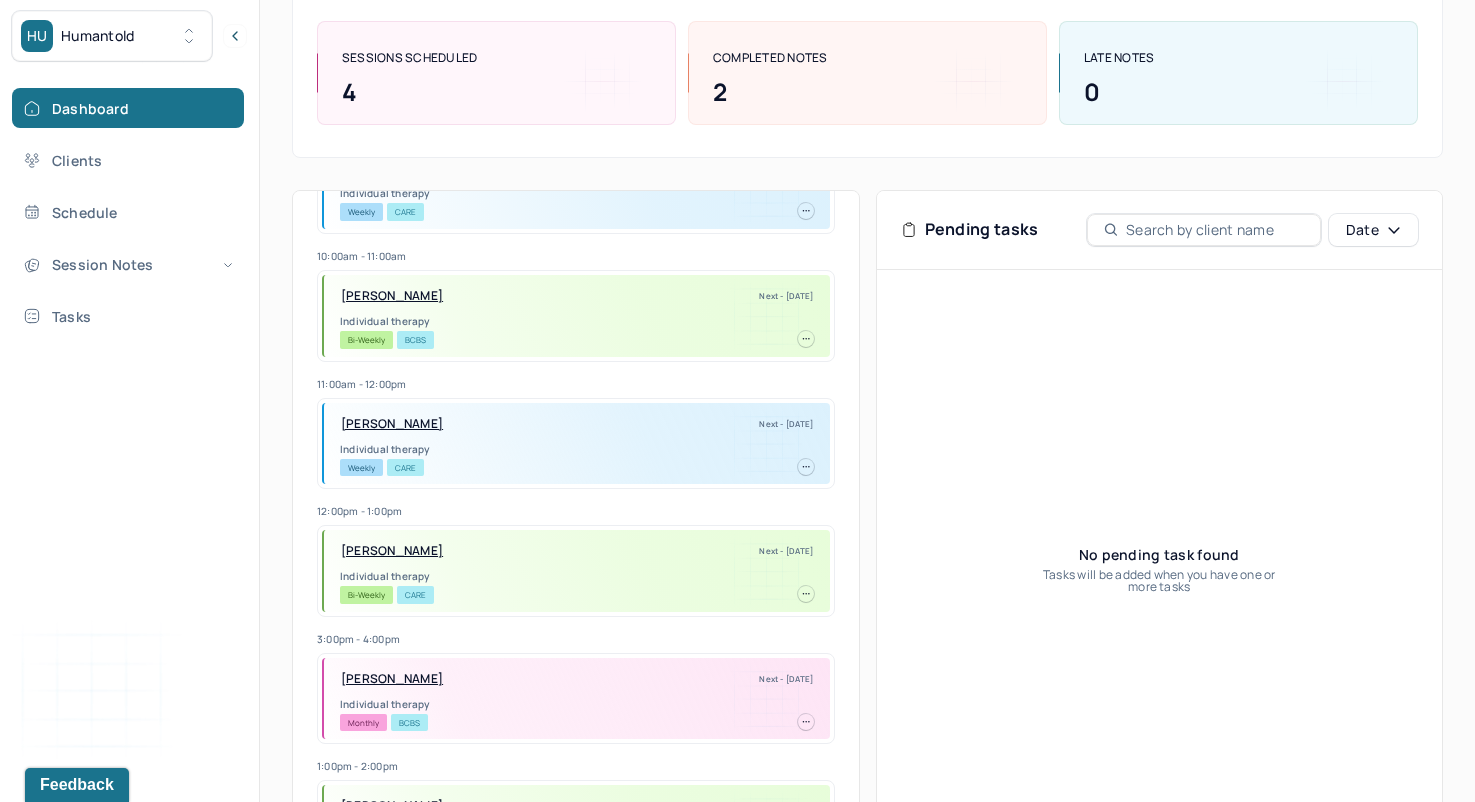 click on "Individual therapy" at bounding box center (577, 321) 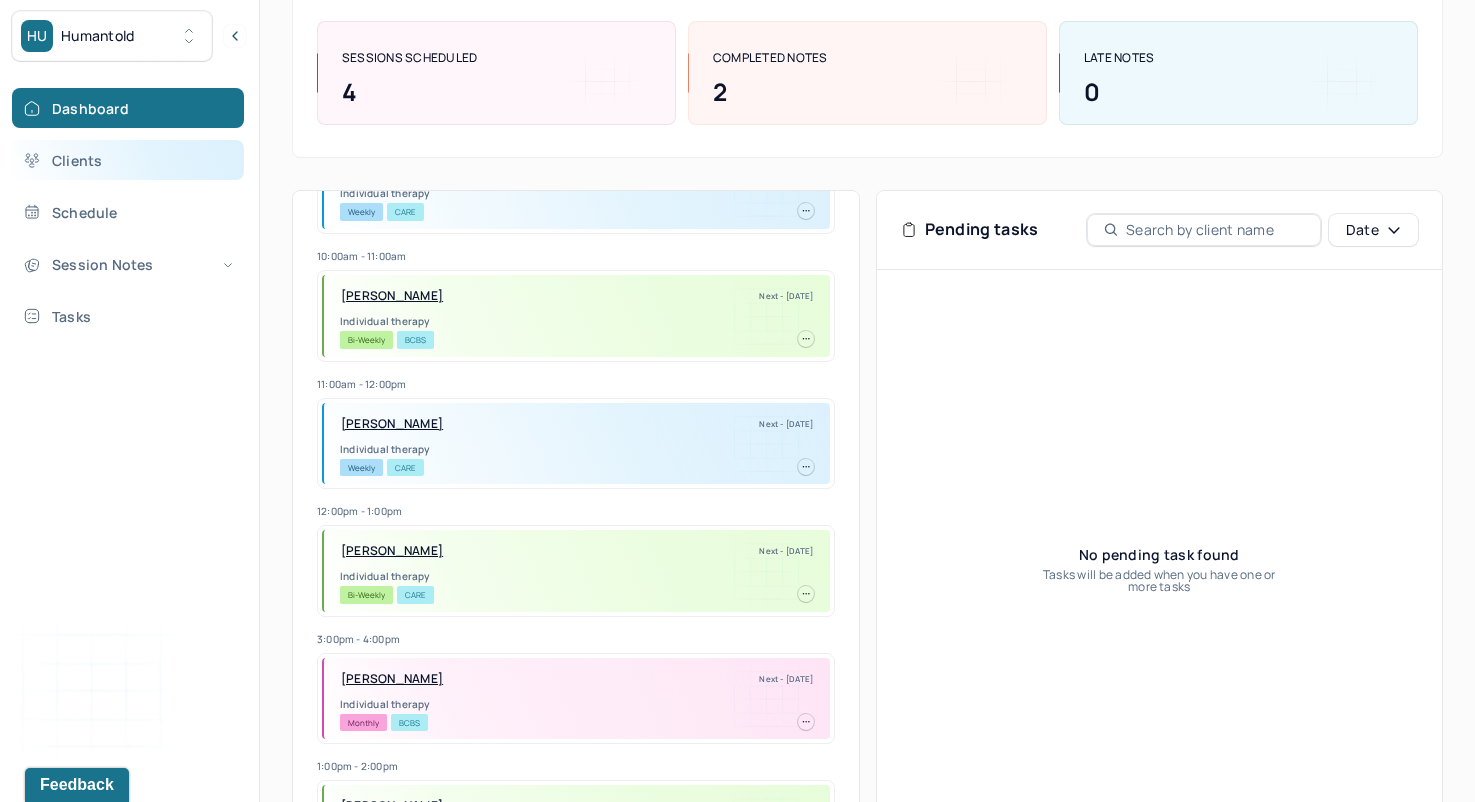 click on "Clients" at bounding box center [128, 160] 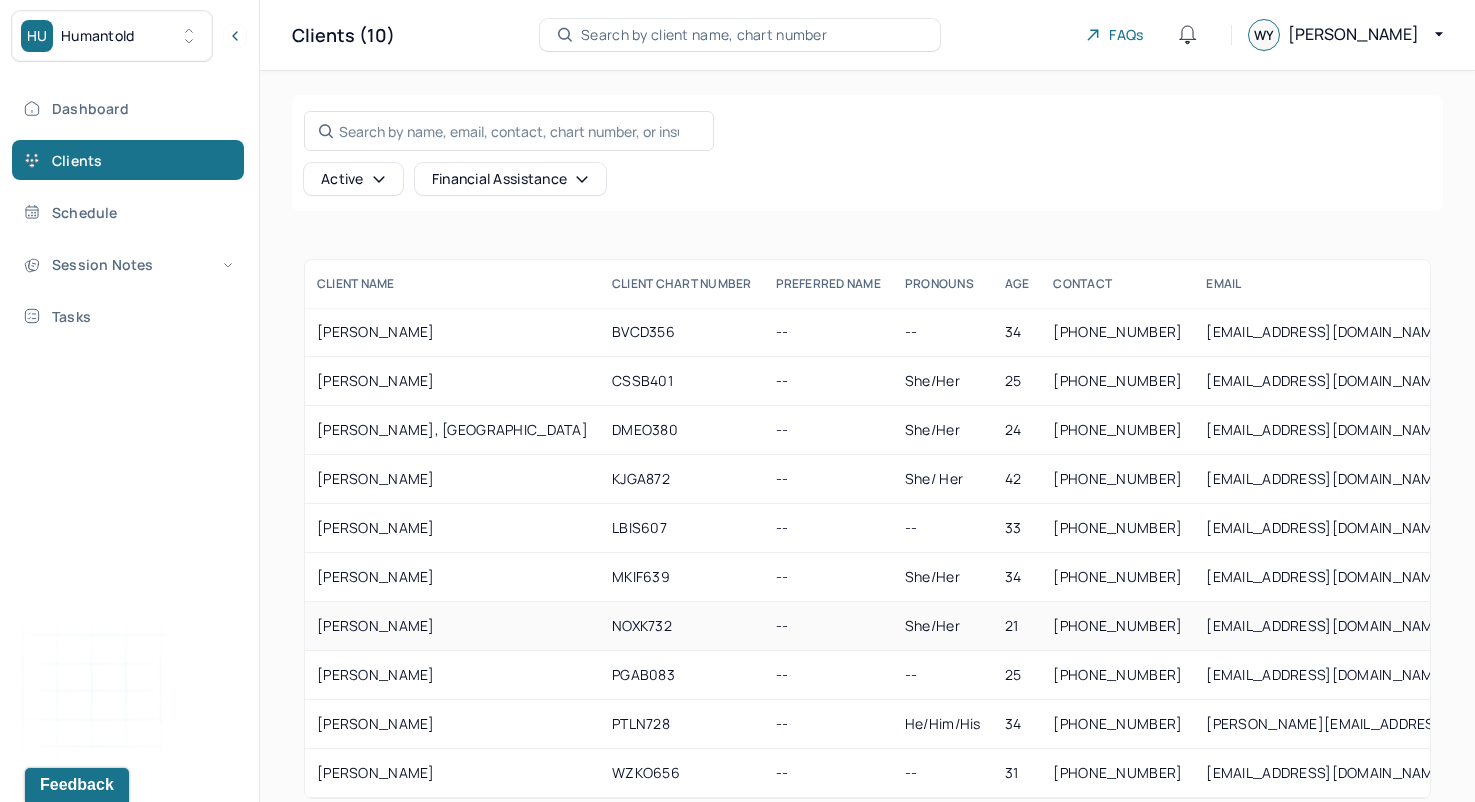 scroll, scrollTop: 33, scrollLeft: 0, axis: vertical 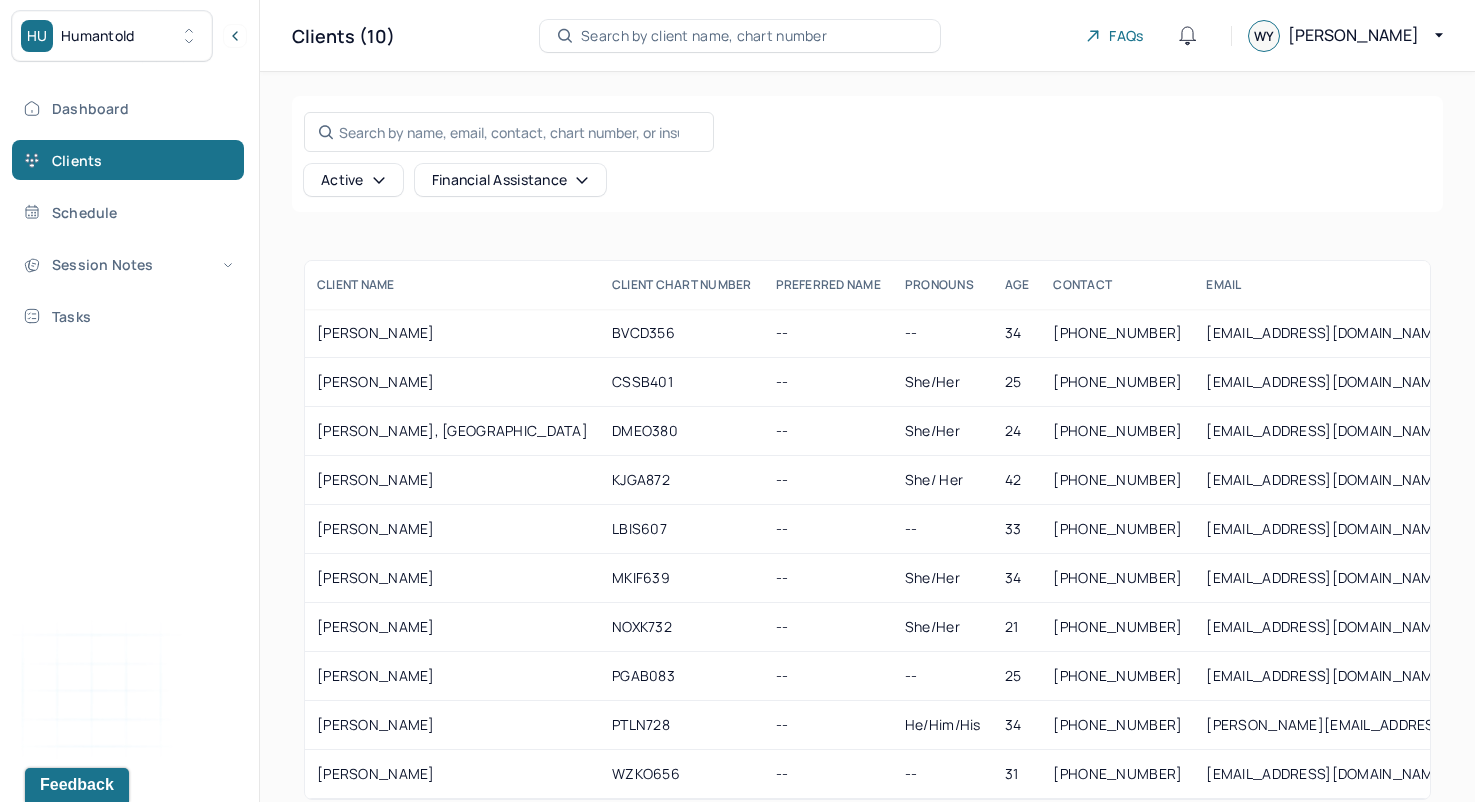 click on "Financial assistance" at bounding box center (511, 180) 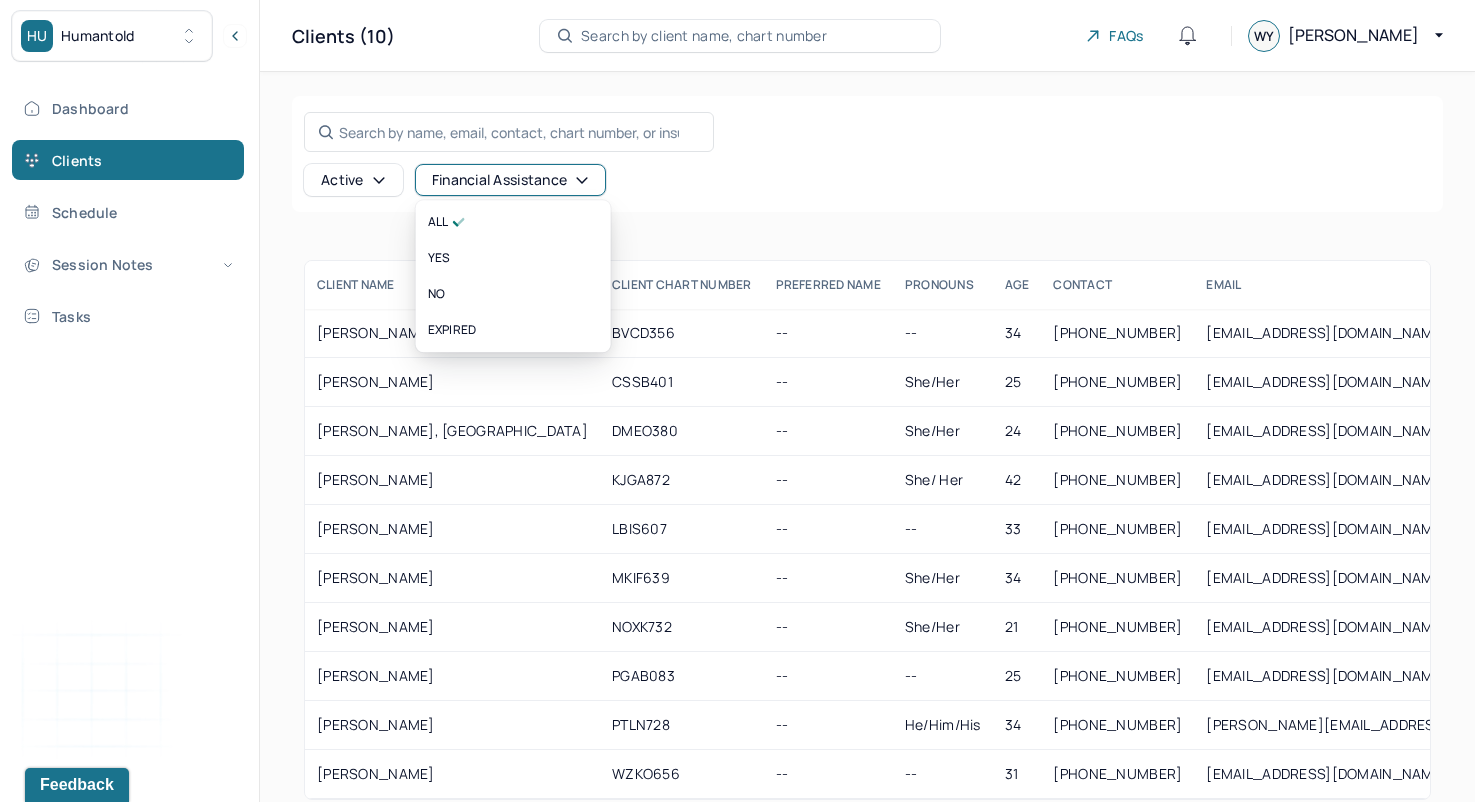 click on "Active" at bounding box center (353, 180) 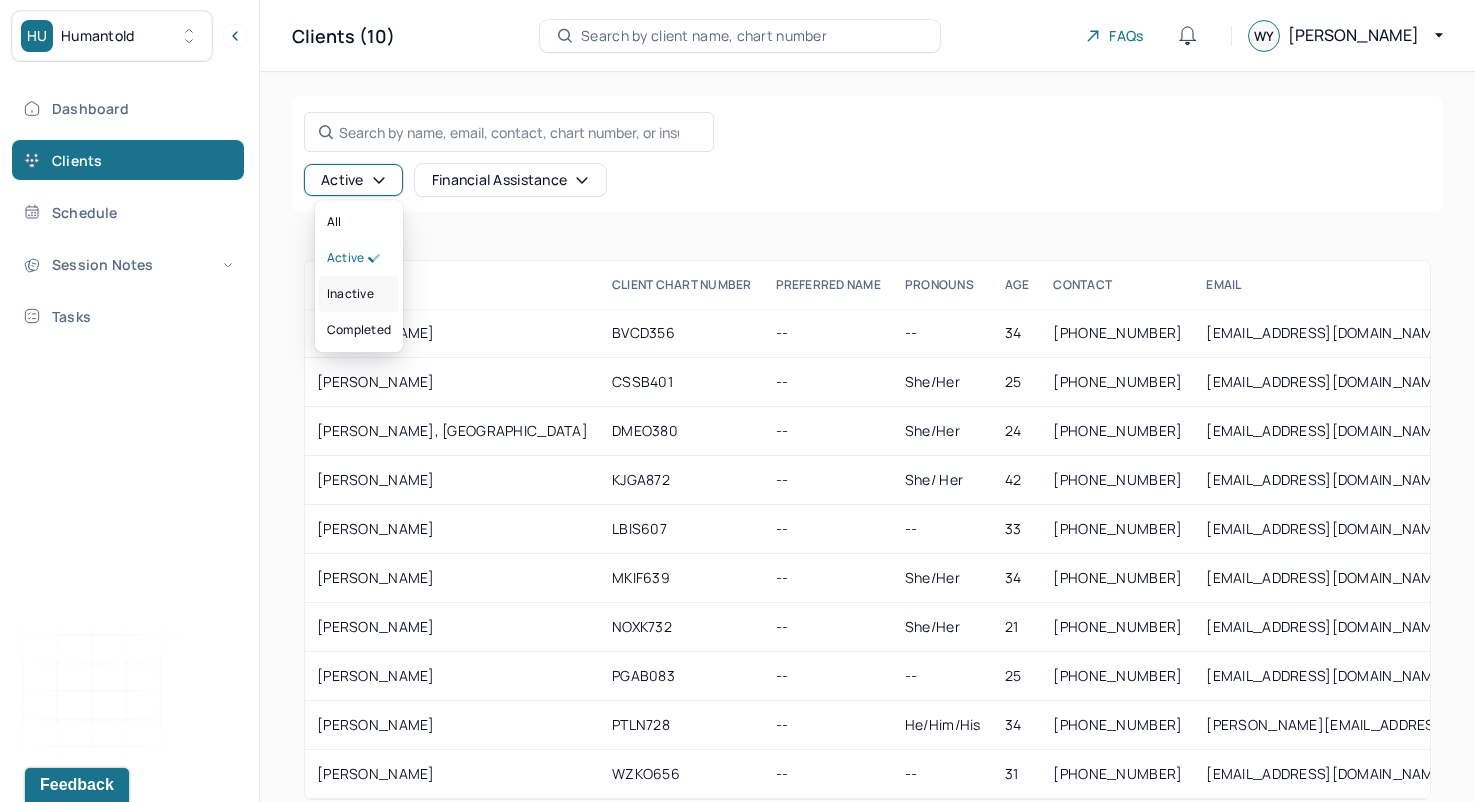 click on "inactive" at bounding box center (350, 294) 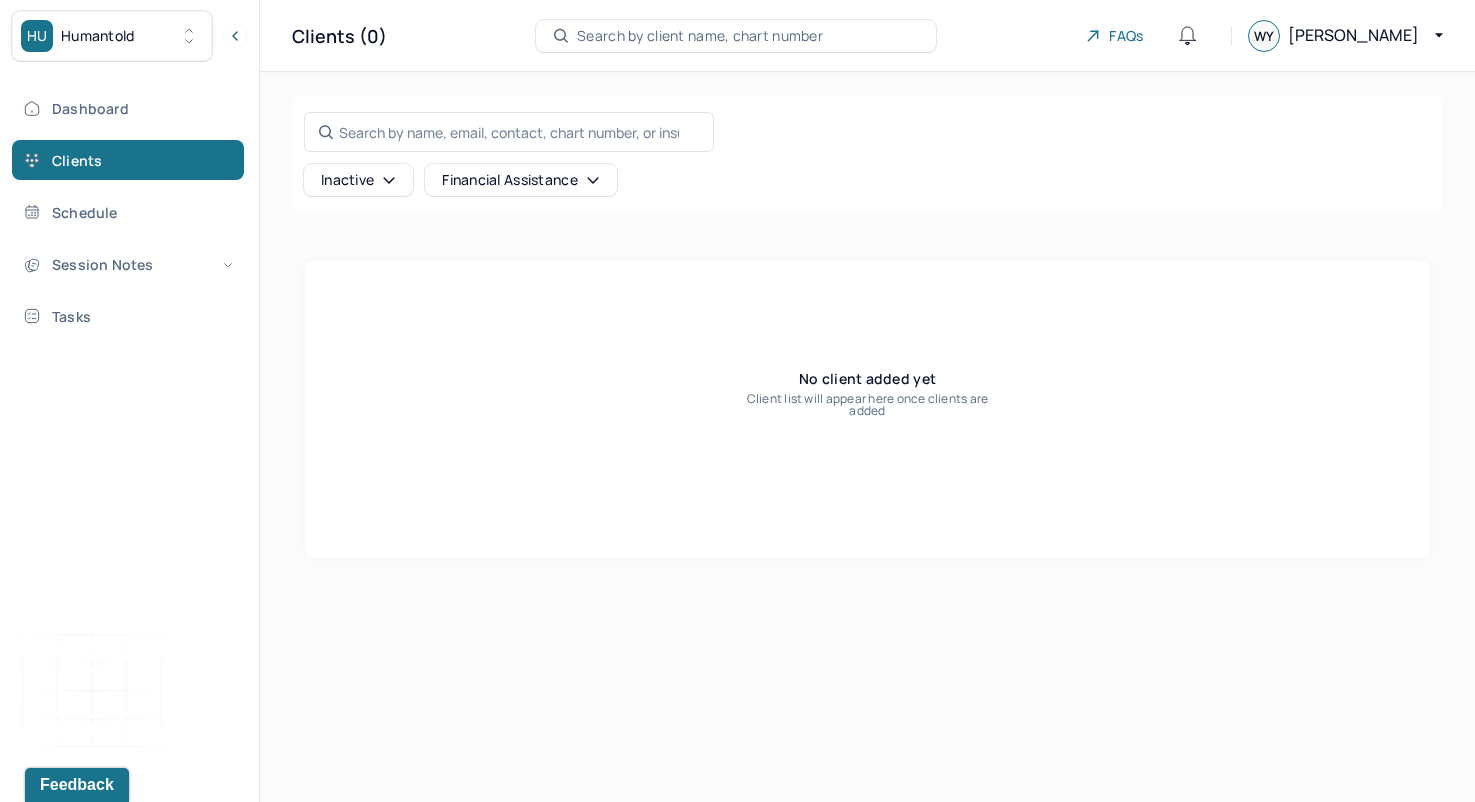click on "Inactive" at bounding box center [358, 180] 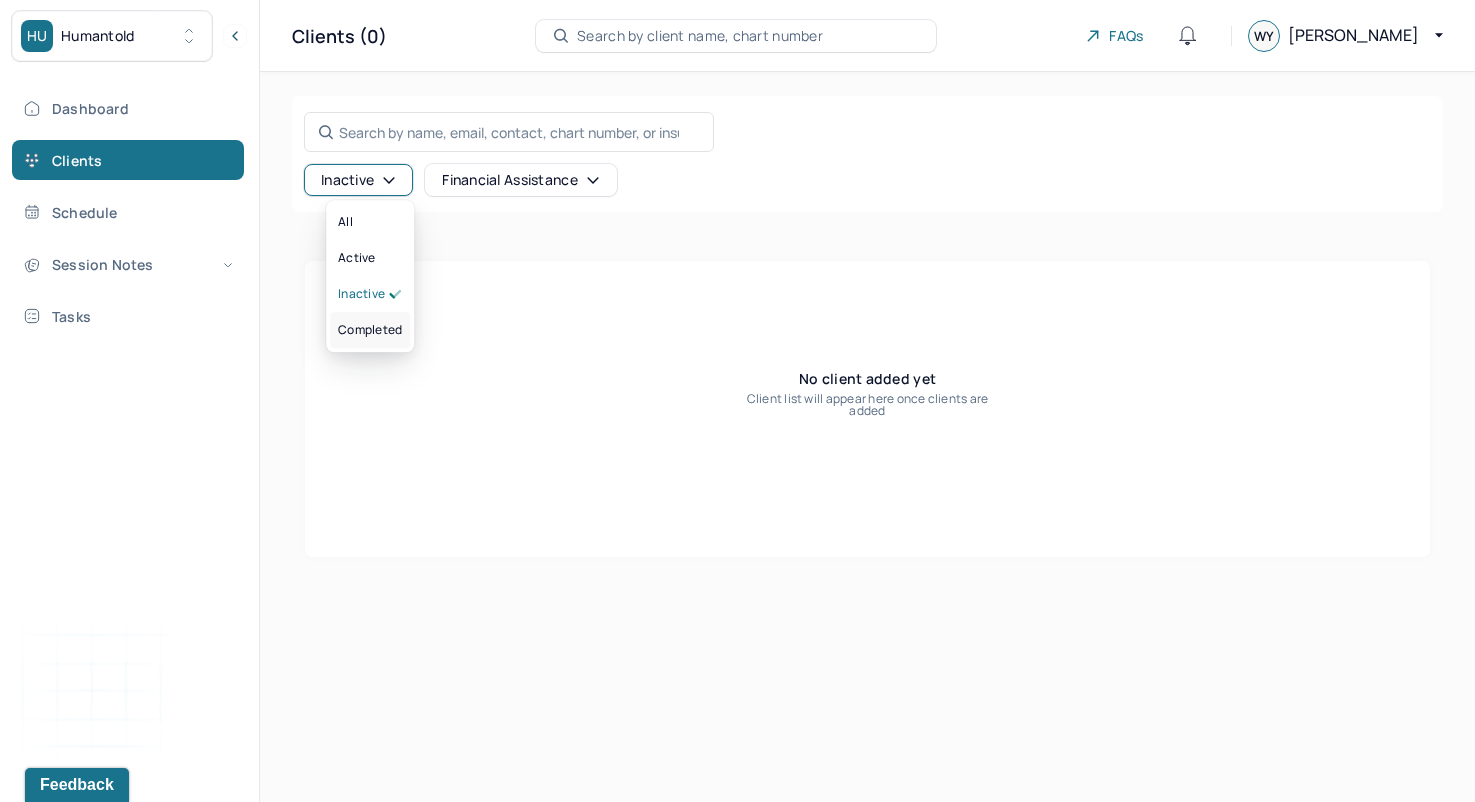 click on "completed" at bounding box center [370, 330] 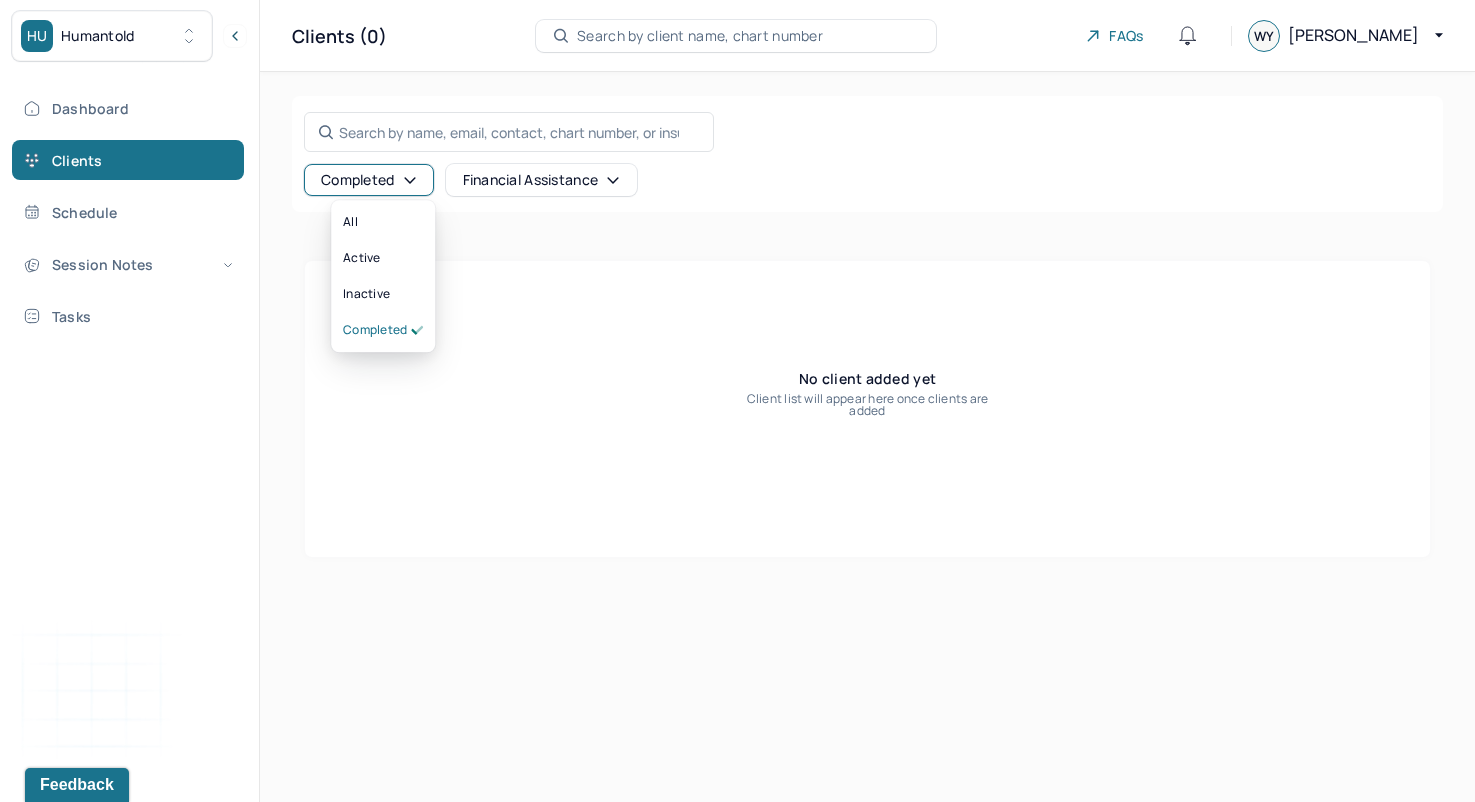click on "Completed" at bounding box center (369, 180) 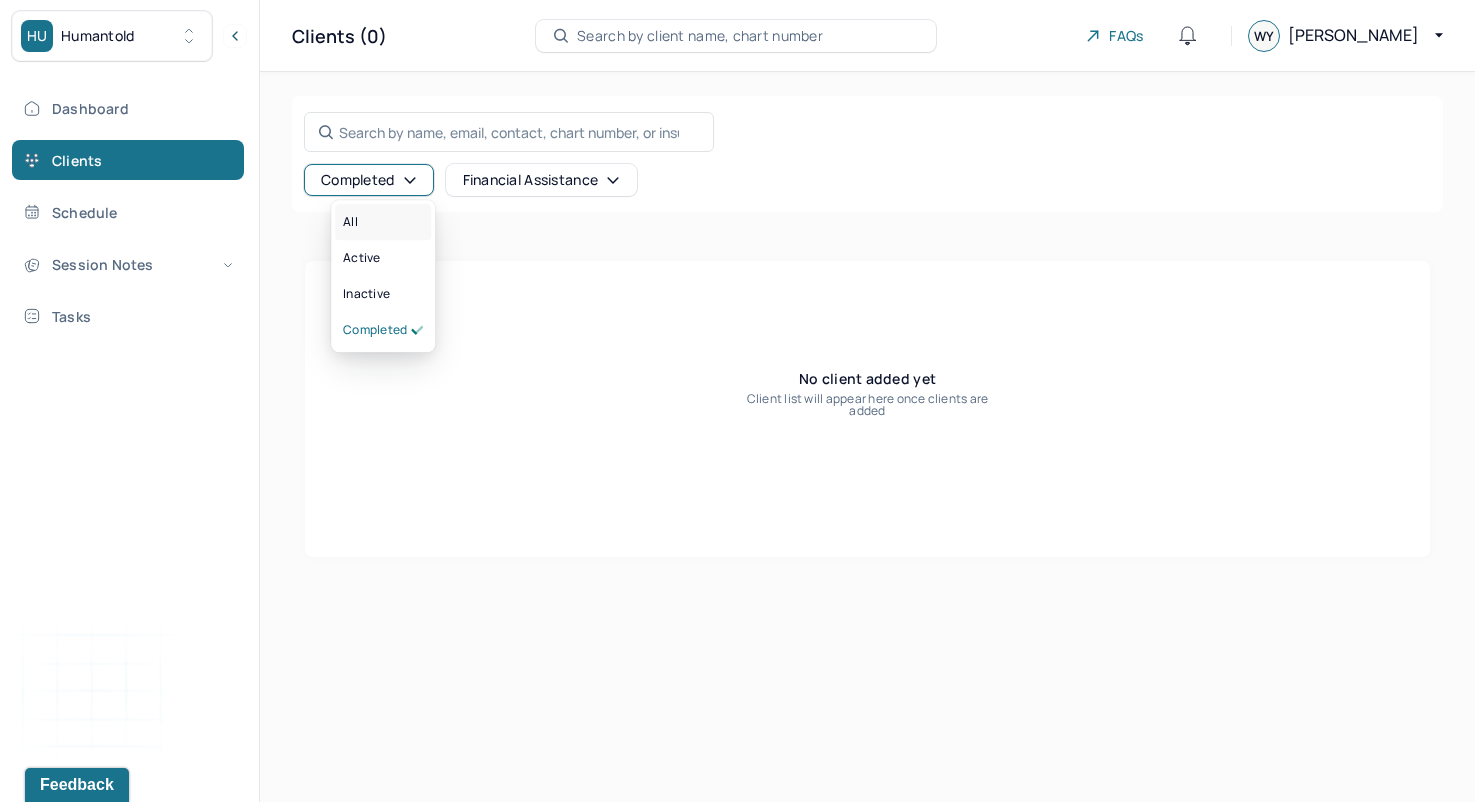 click on "All" at bounding box center [383, 222] 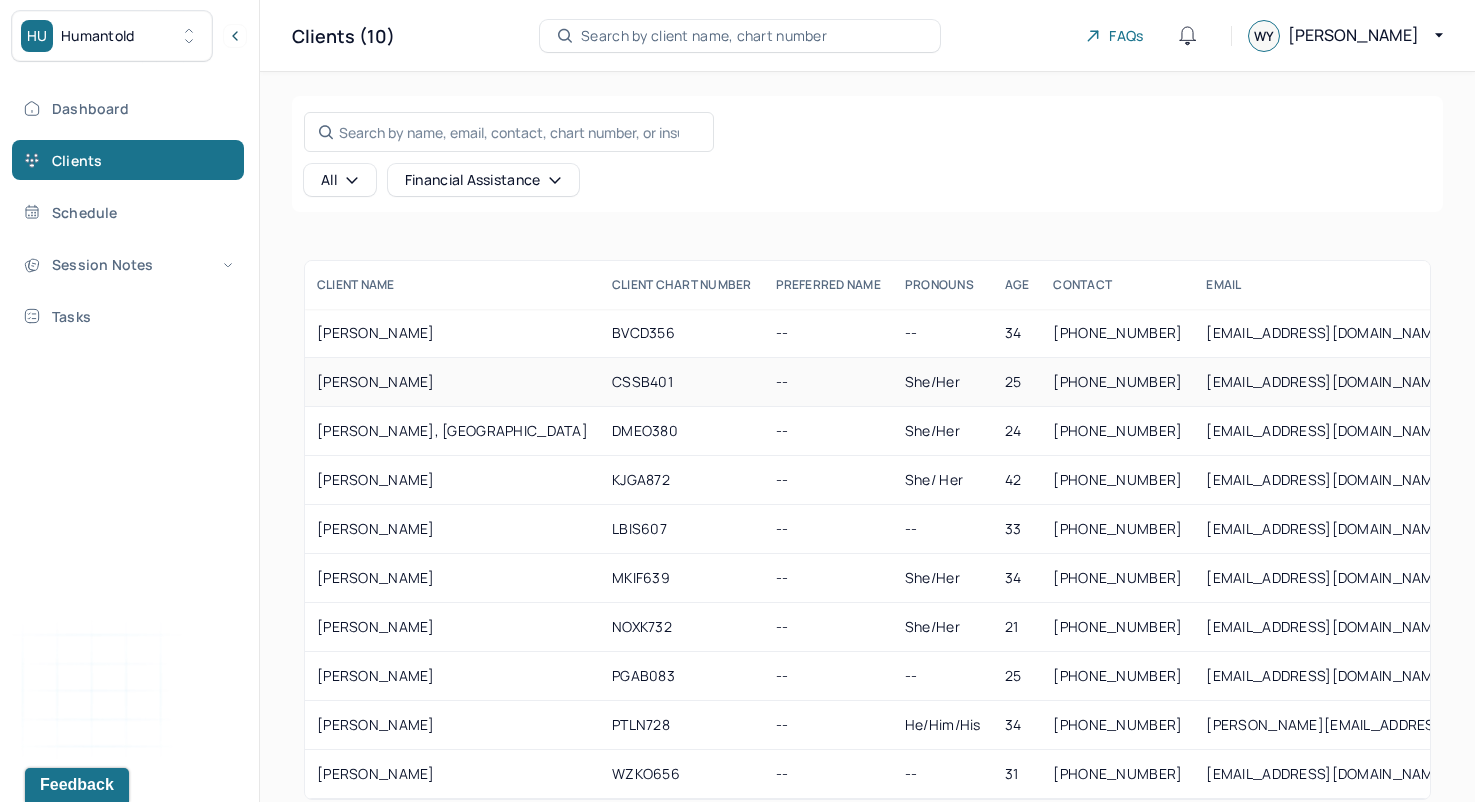 scroll, scrollTop: 33, scrollLeft: 0, axis: vertical 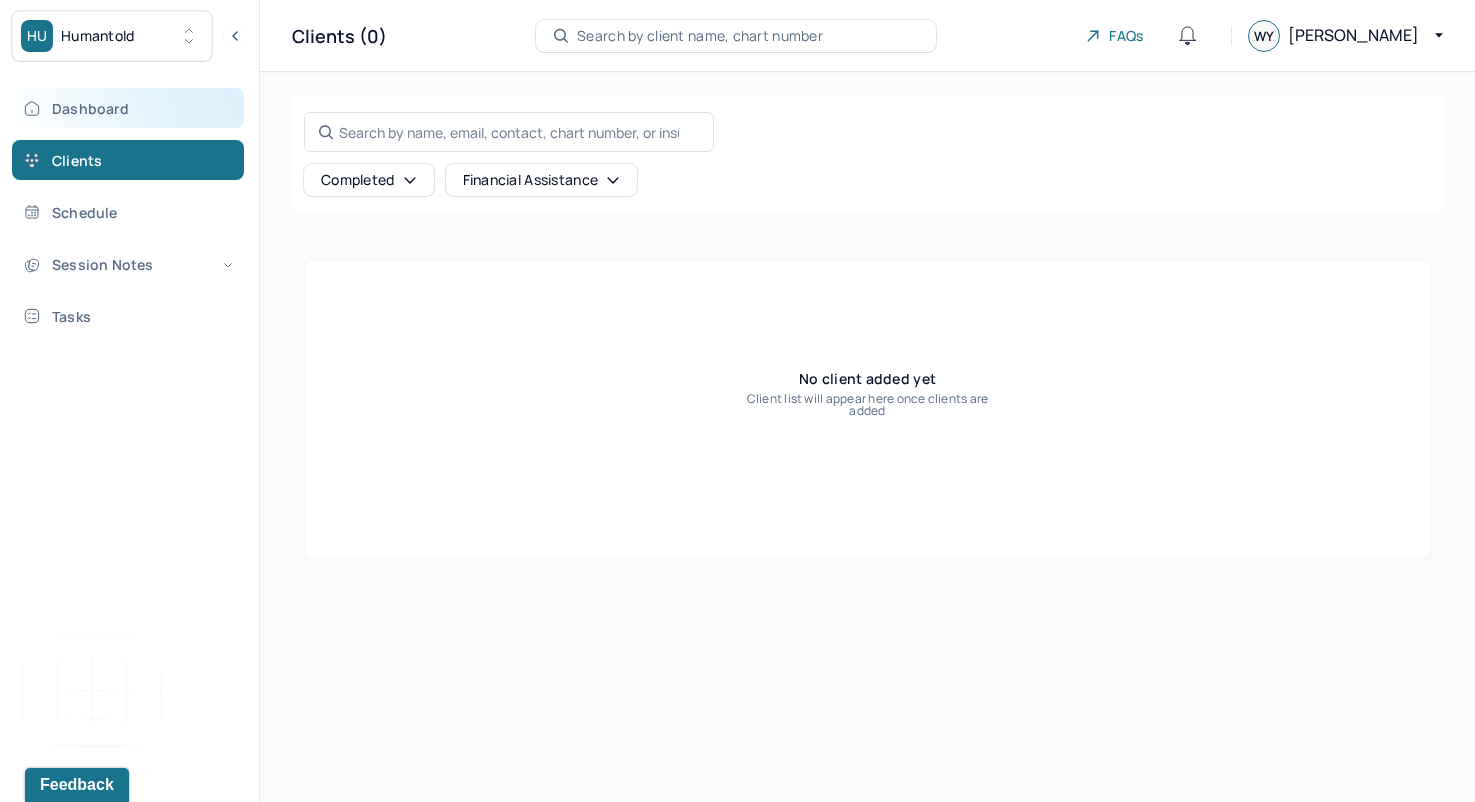 click on "Dashboard" at bounding box center [128, 108] 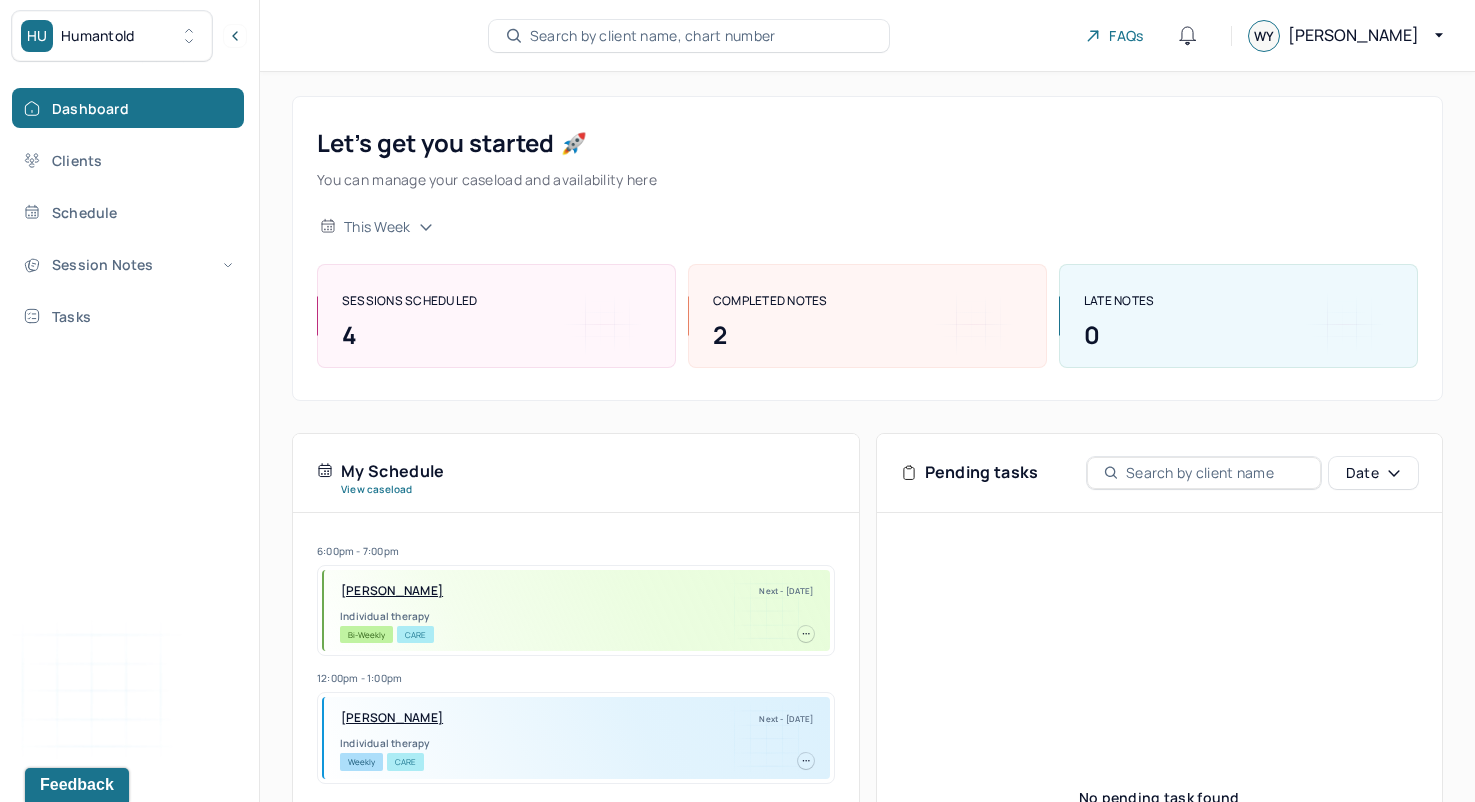 click on "Dashboard Clients Schedule Session Notes Tasks" at bounding box center [129, 212] 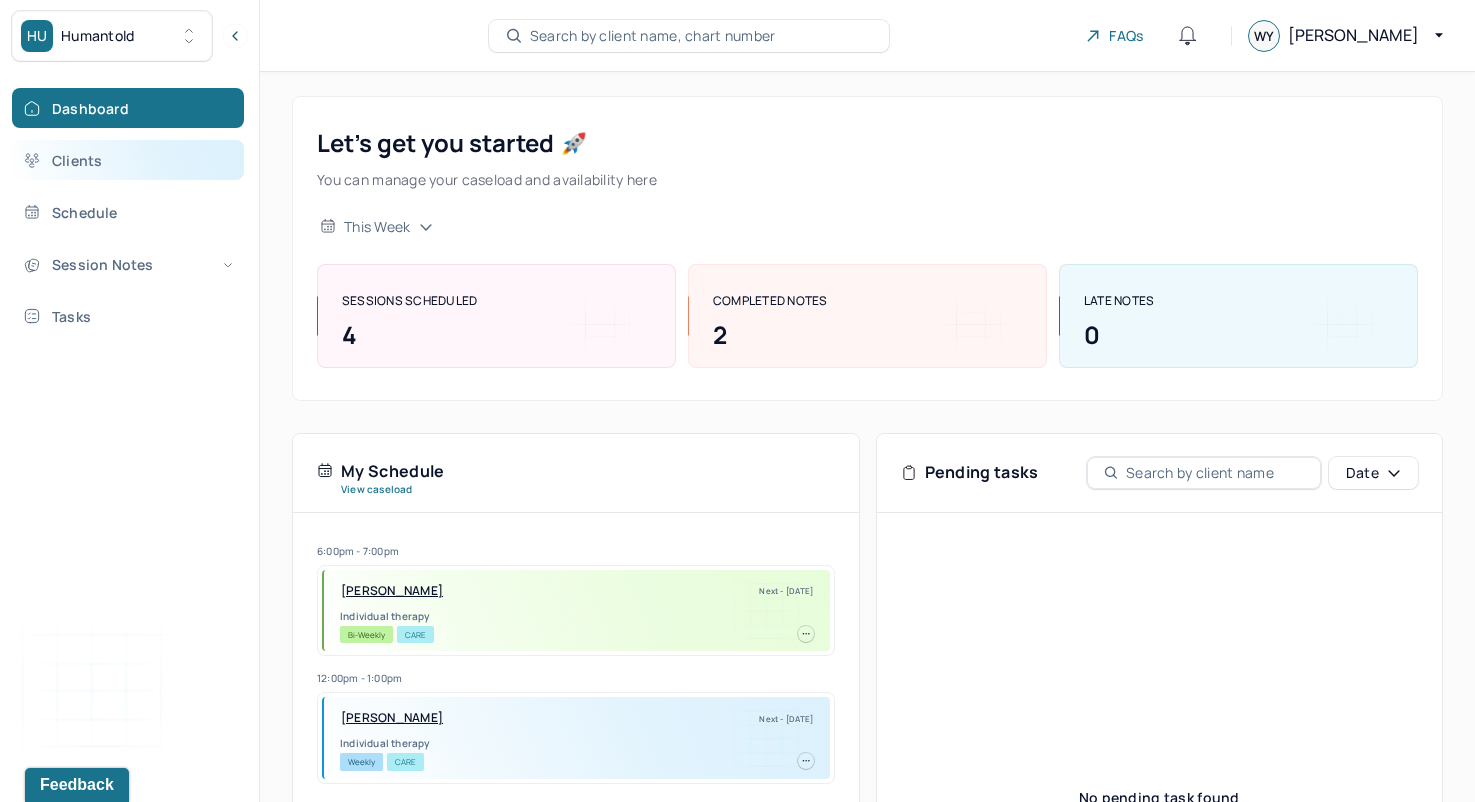 click on "Clients" at bounding box center (128, 160) 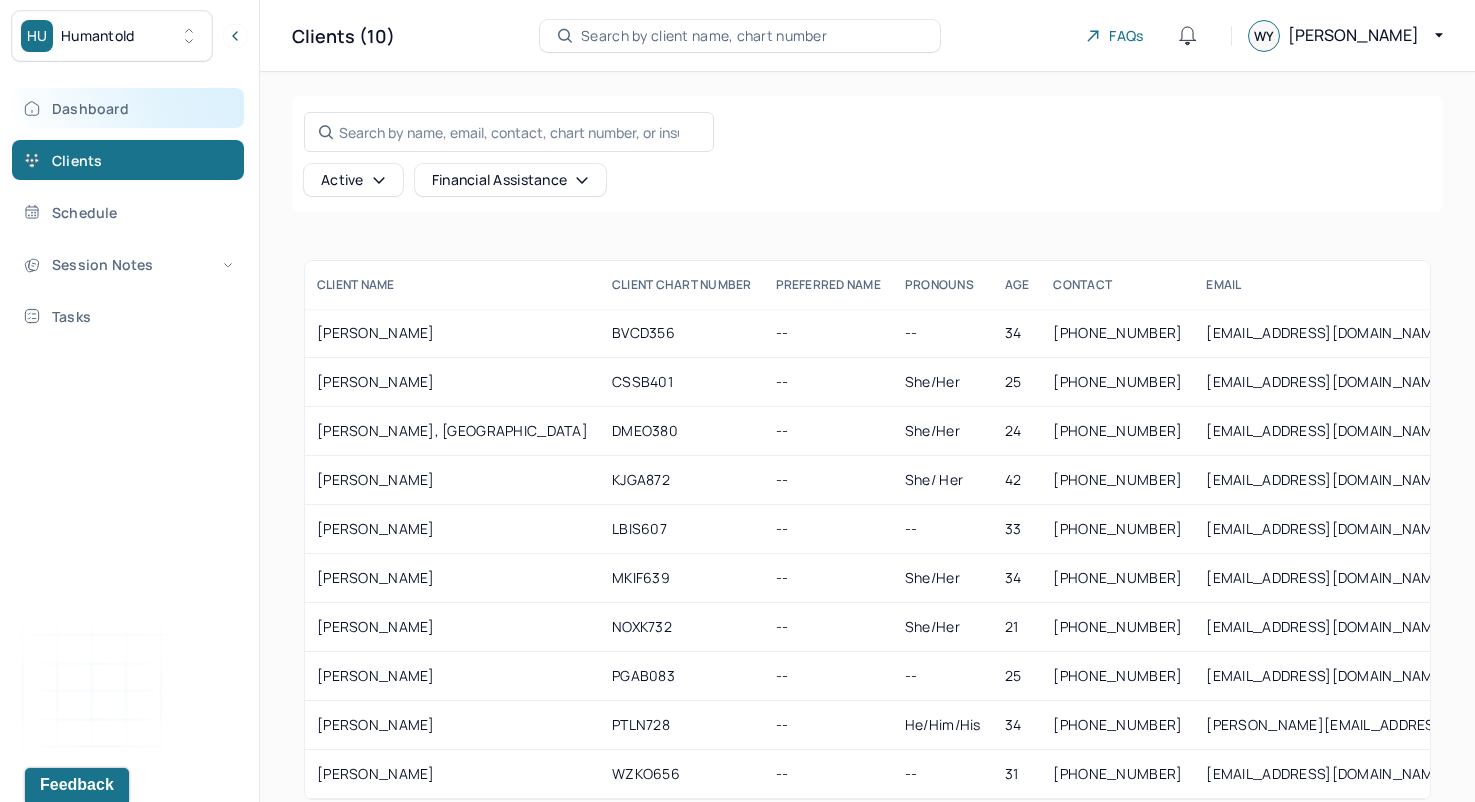 click on "Dashboard" at bounding box center (128, 108) 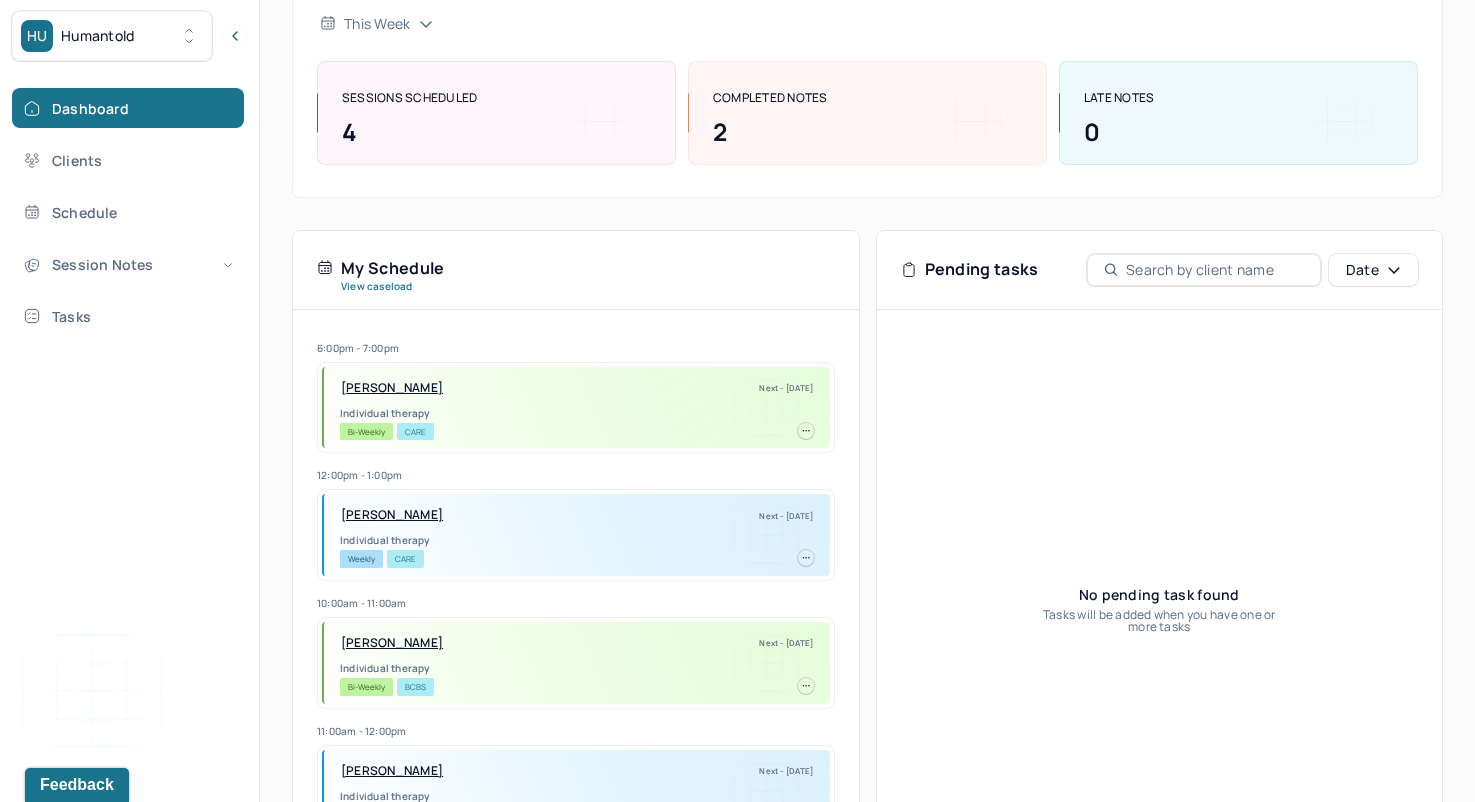 scroll, scrollTop: 0, scrollLeft: 0, axis: both 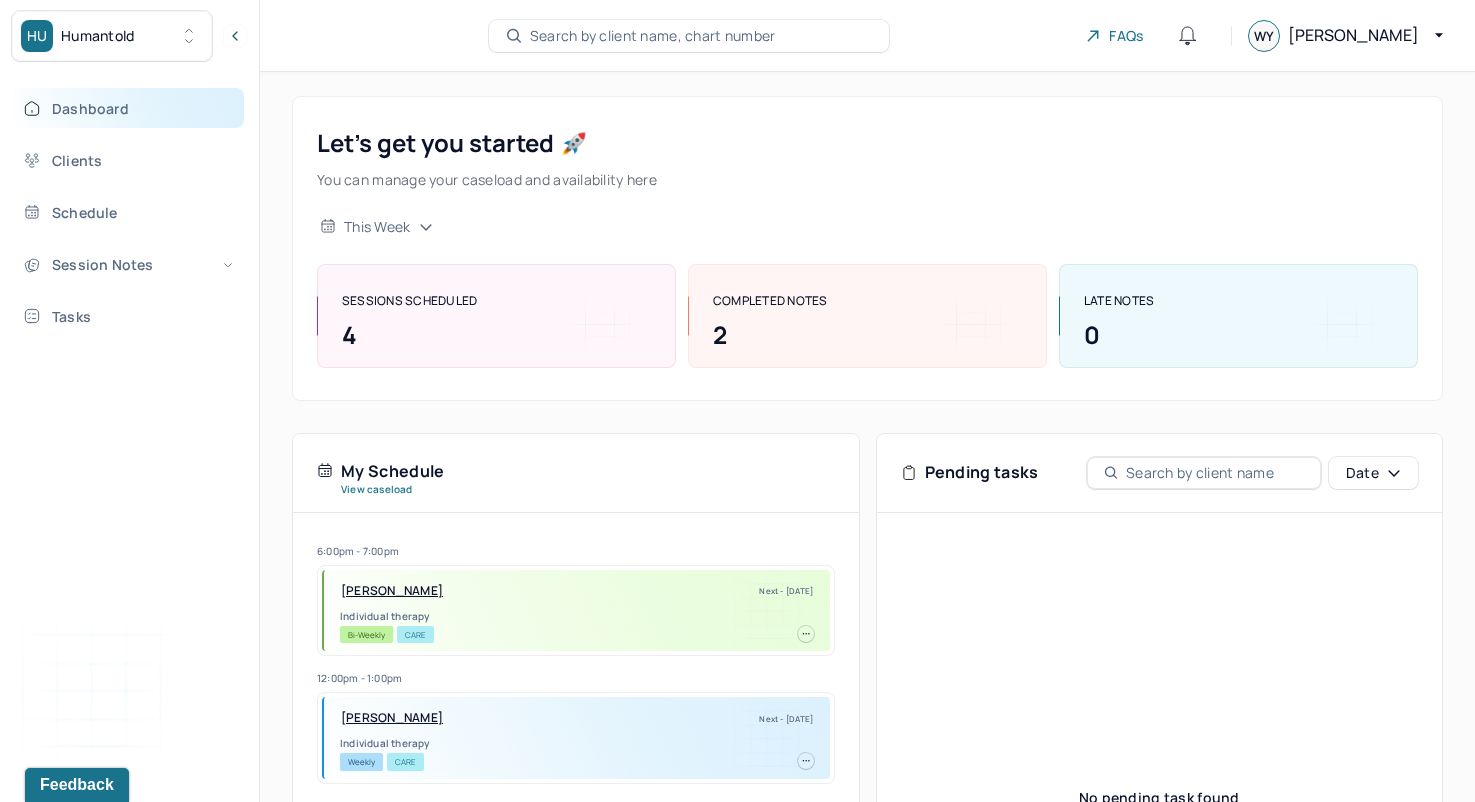 click on "Dashboard" at bounding box center [128, 108] 